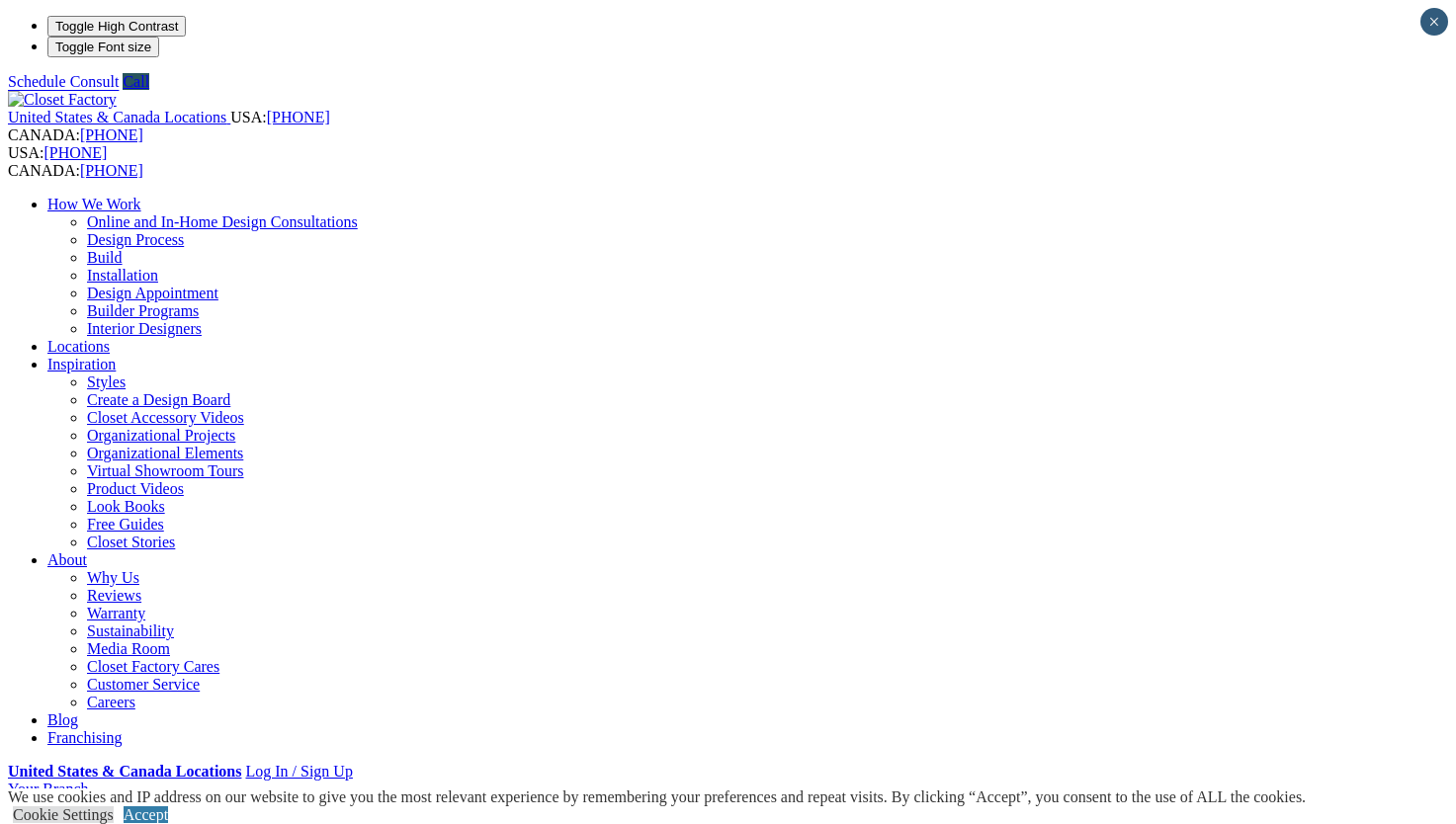 scroll, scrollTop: 0, scrollLeft: 0, axis: both 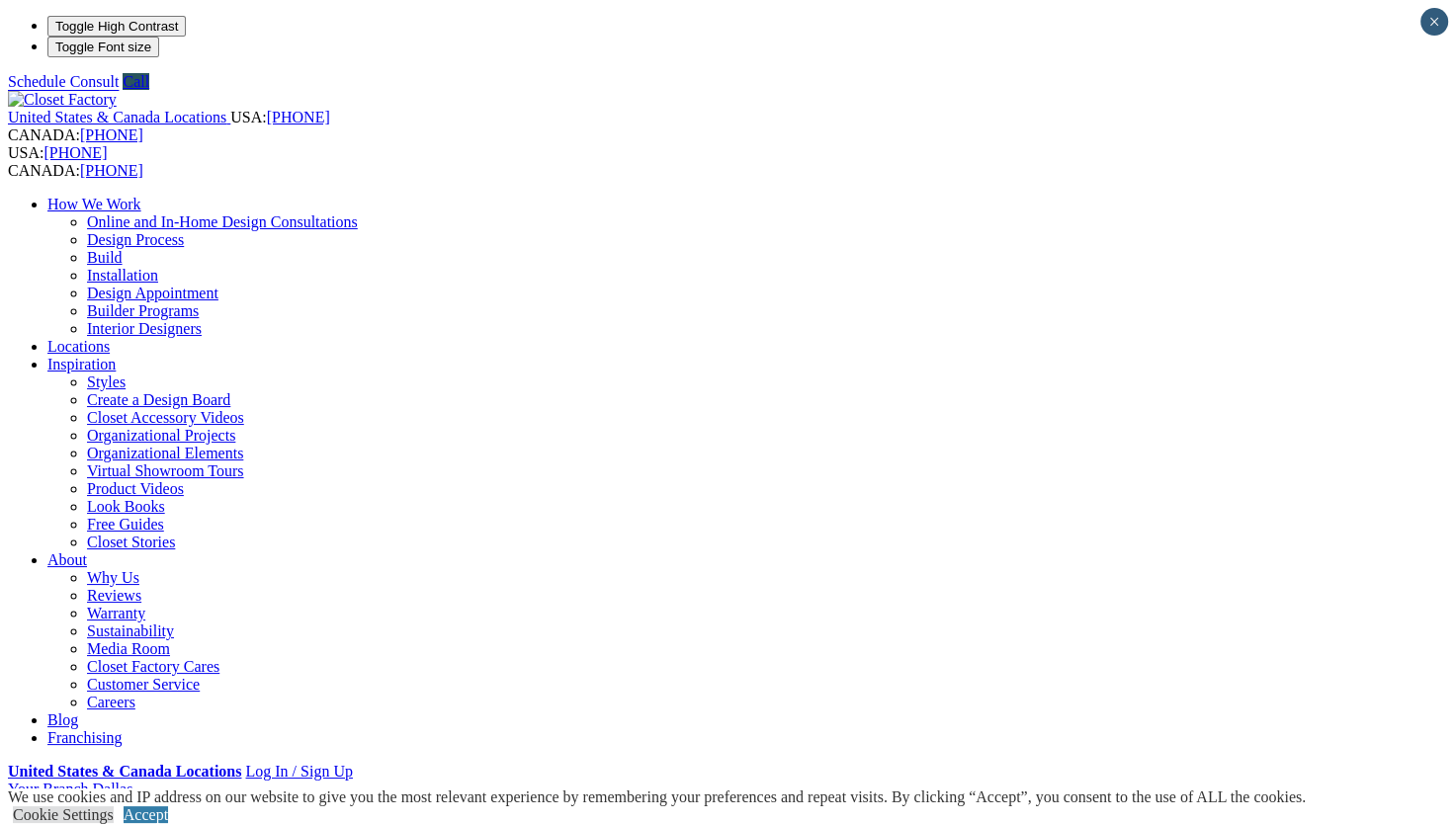 click at bounding box center (78, 1476) 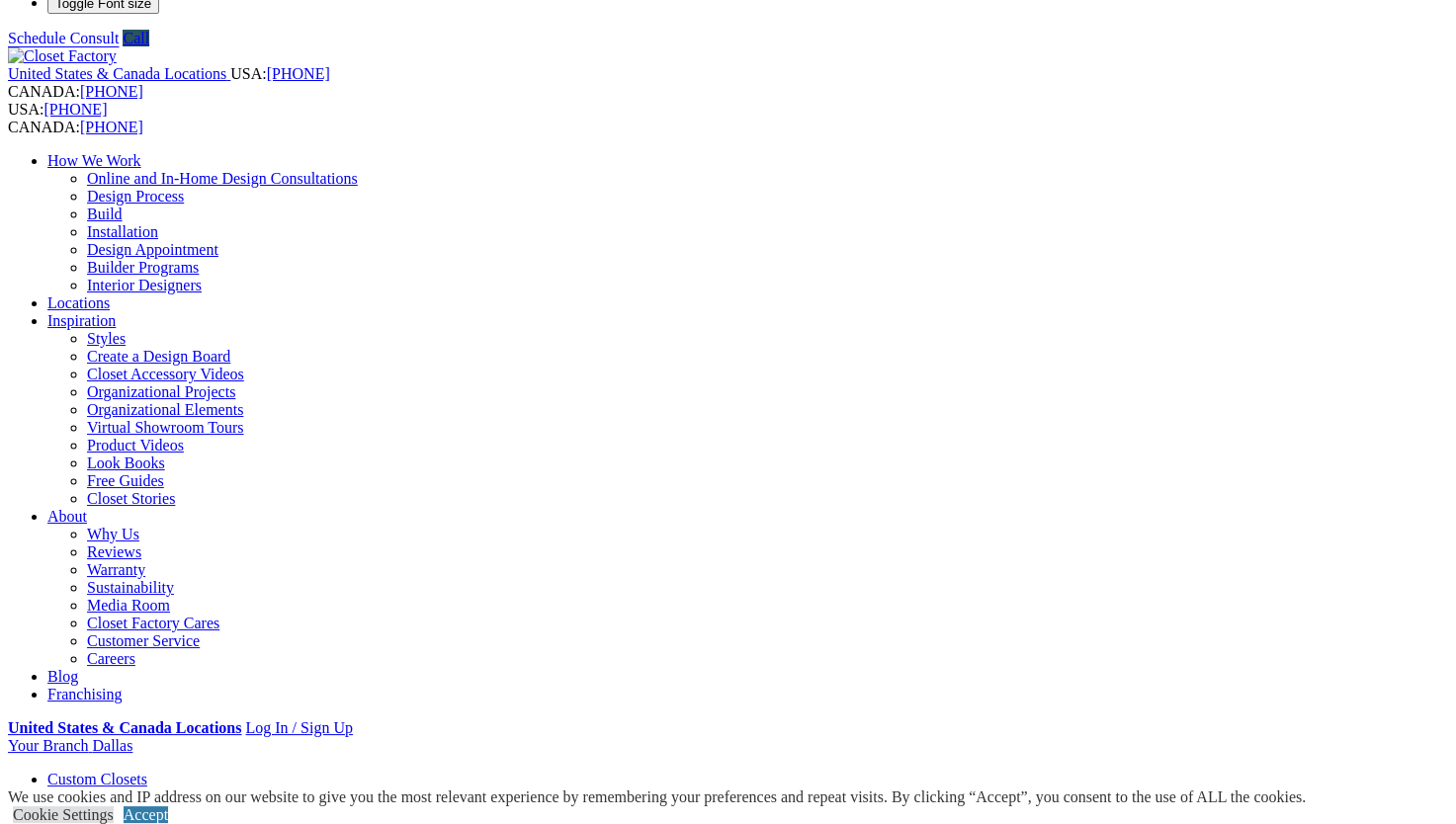 scroll, scrollTop: 38, scrollLeft: 0, axis: vertical 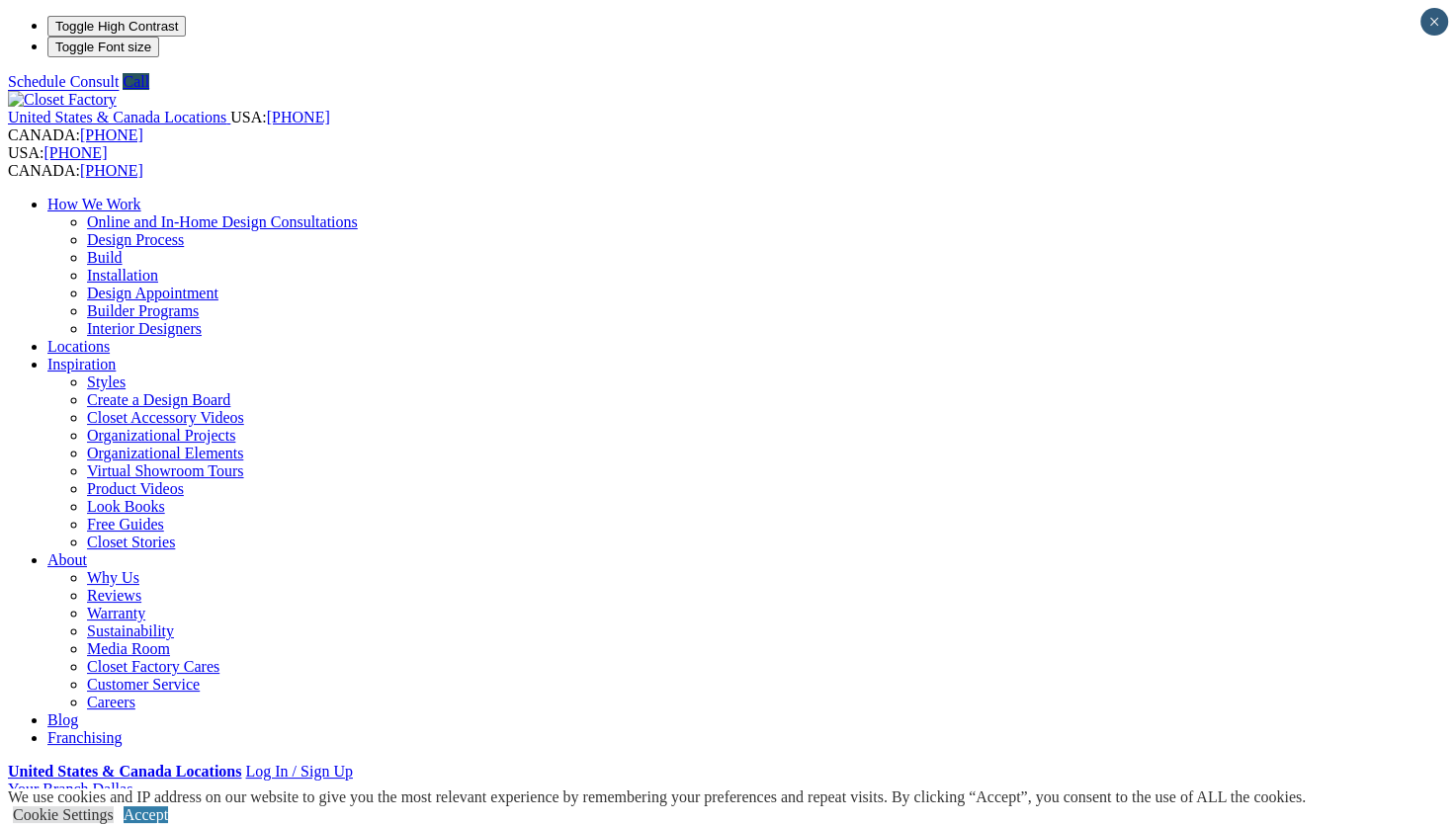 click on "First Name" at bounding box center [94, 1416] 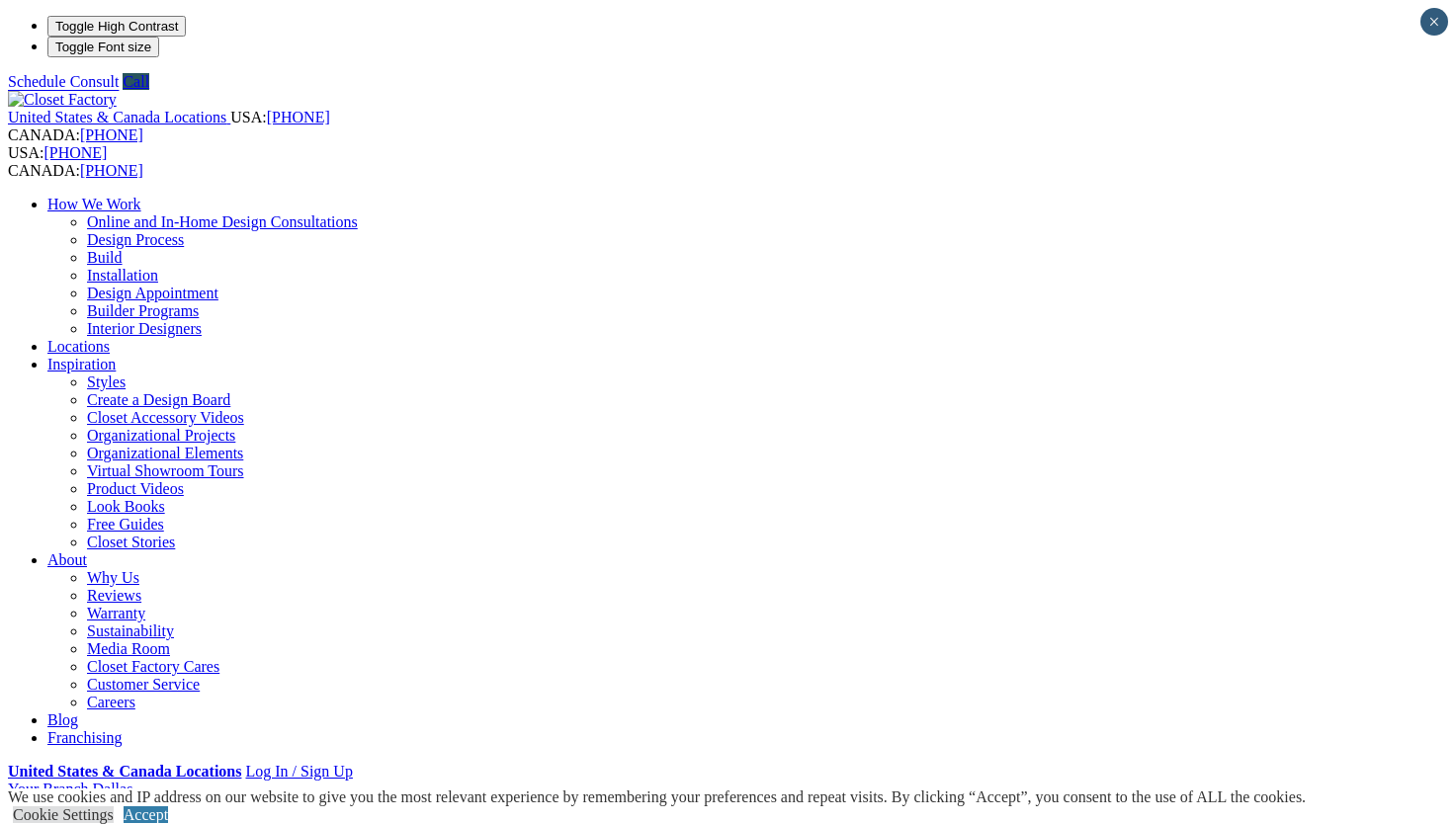 scroll, scrollTop: 0, scrollLeft: 0, axis: both 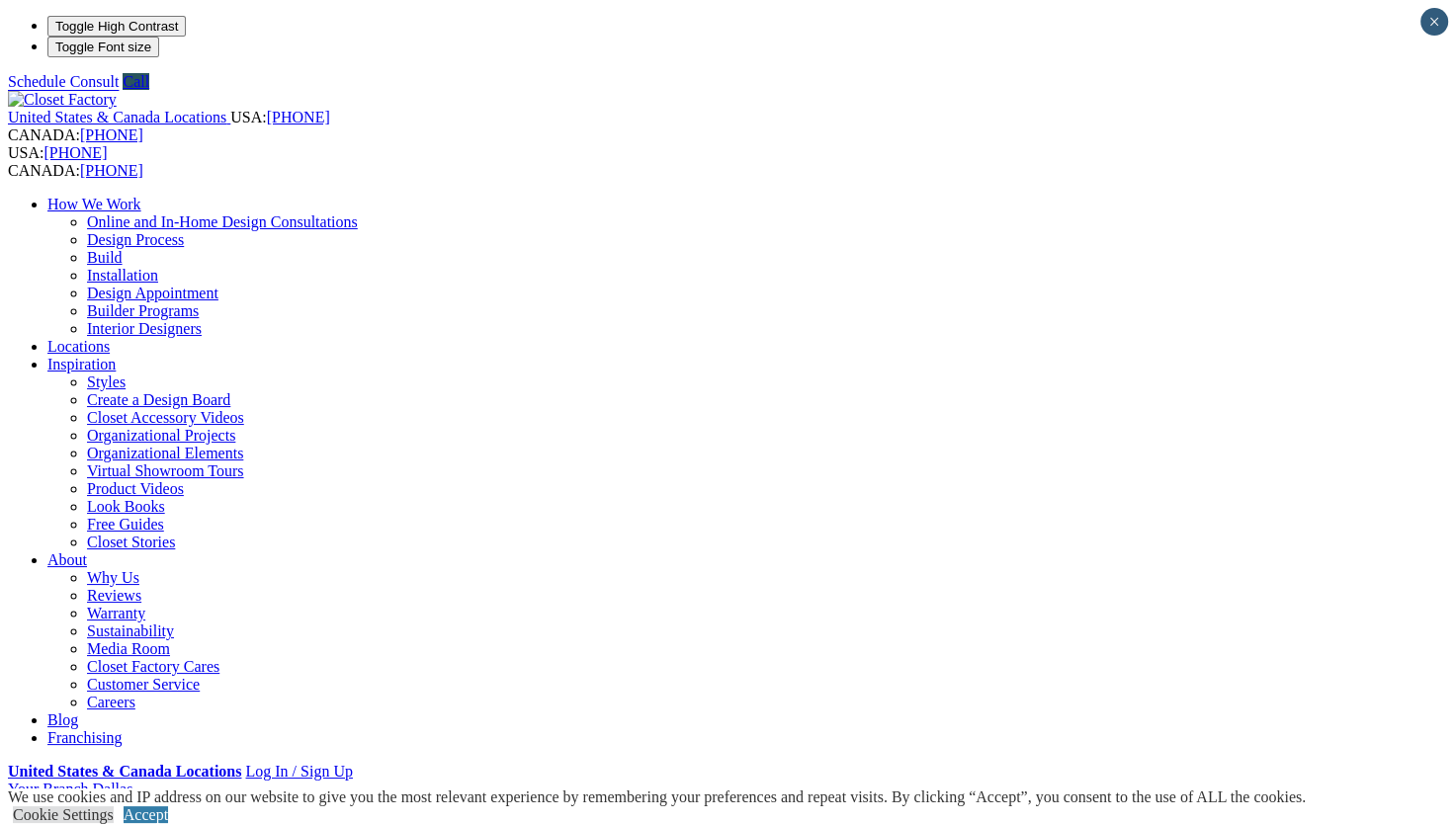 click on "More" at bounding box center [64, 1035] 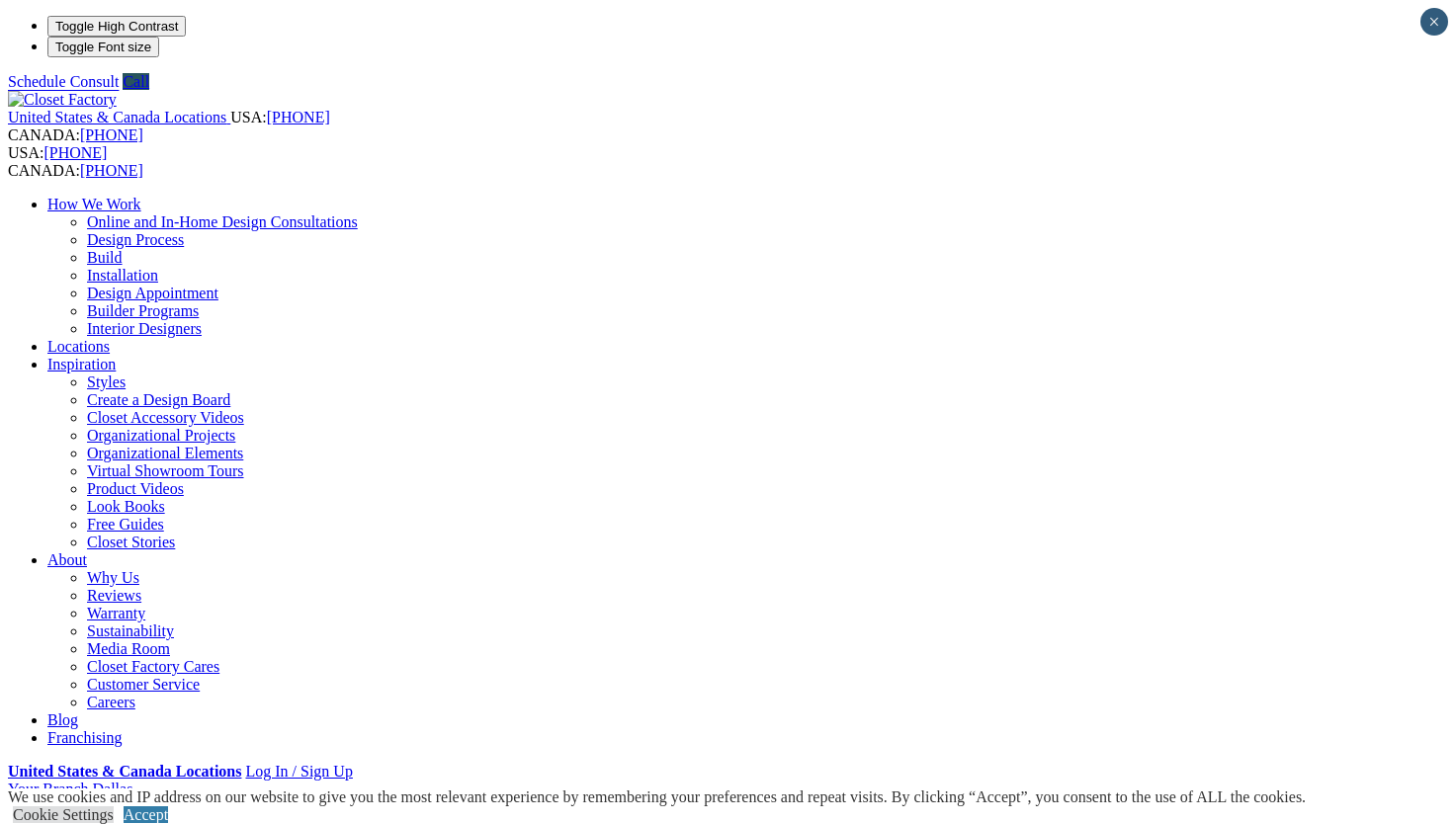scroll, scrollTop: 0, scrollLeft: 0, axis: both 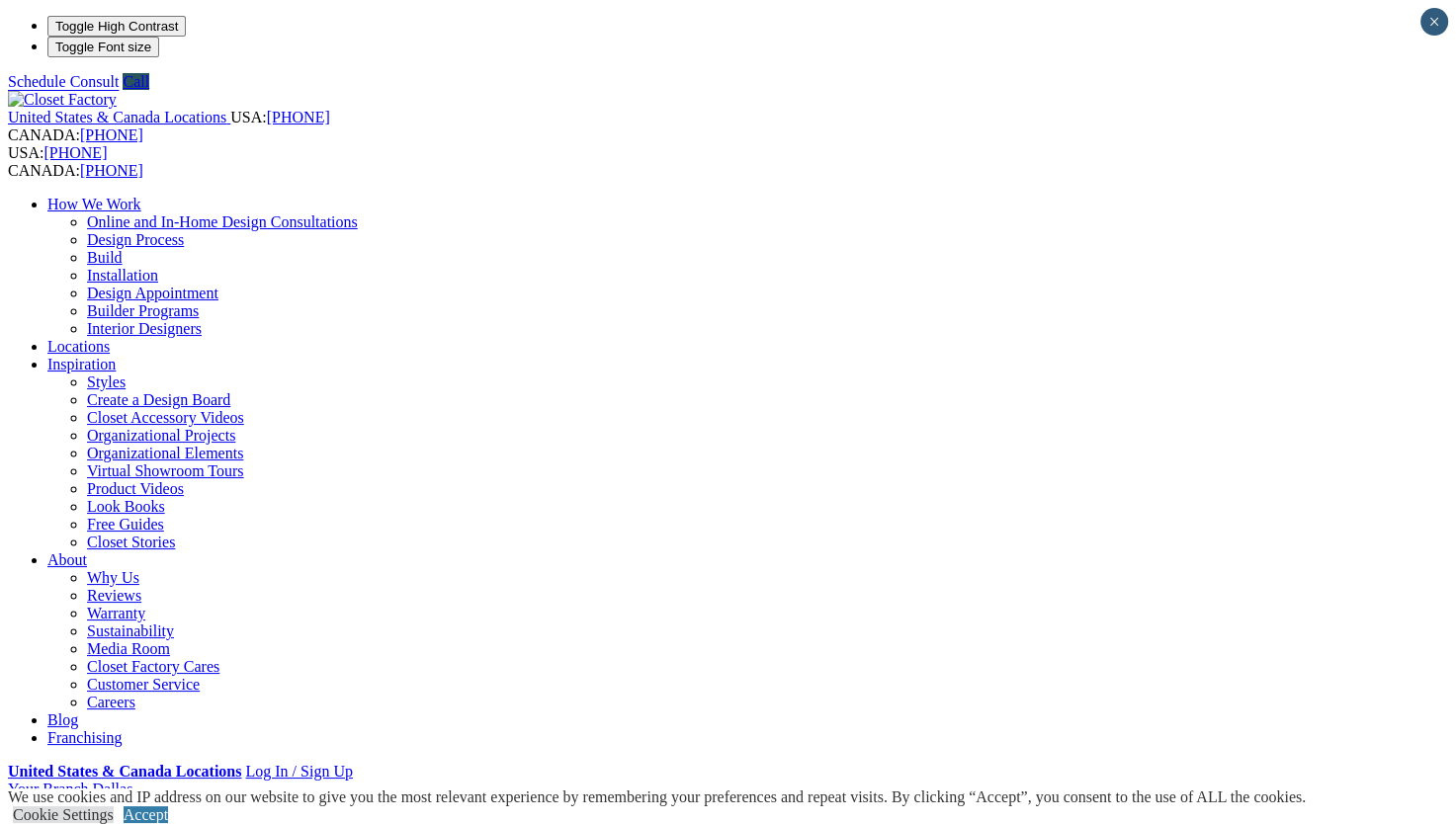 click on "Name (Required)
[FIRST]
[LAST]
Country (Required)
City (Required)
State (Required)
Zipcode (Required)
CA
State (Required)
Zipcode (Required)
CA
[PHONE] (Required) Opt-in for text messages
Opt-in for text messages [EMAIL]" at bounding box center (728, 1610) 